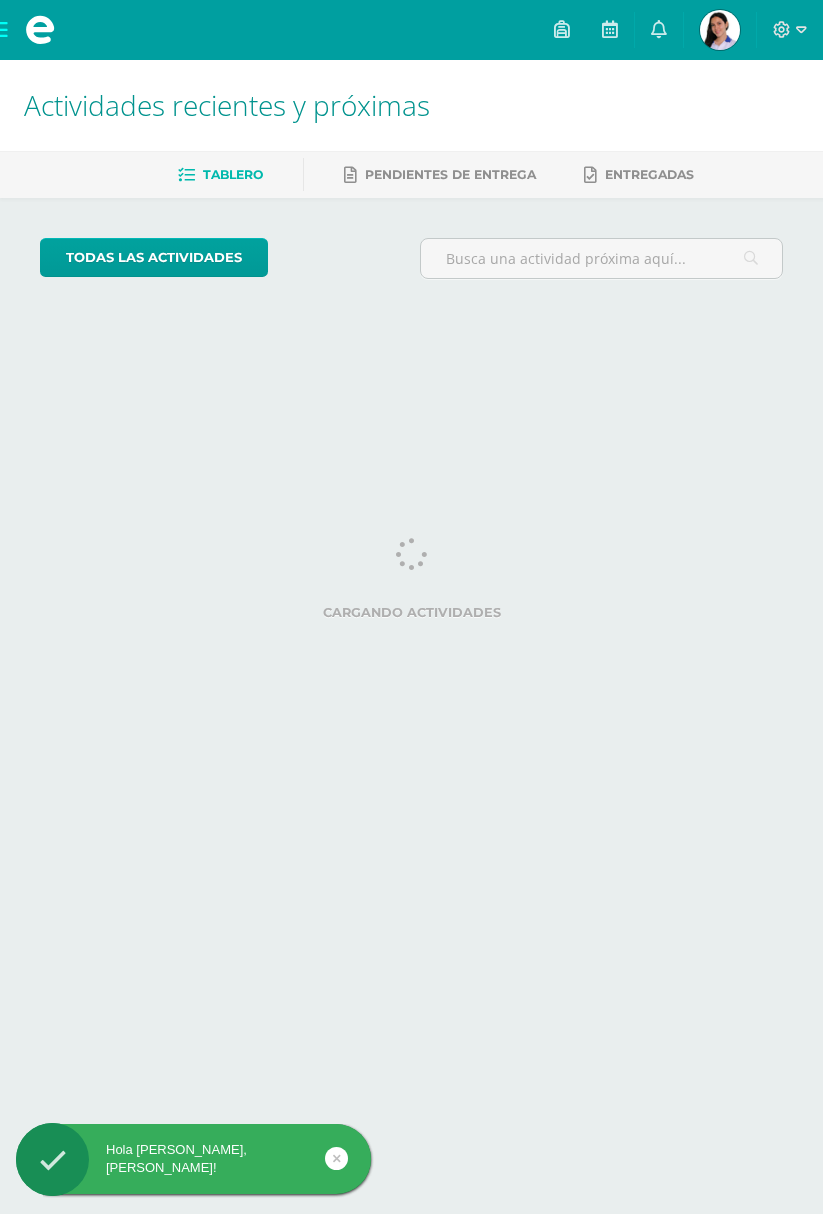 scroll, scrollTop: 0, scrollLeft: 0, axis: both 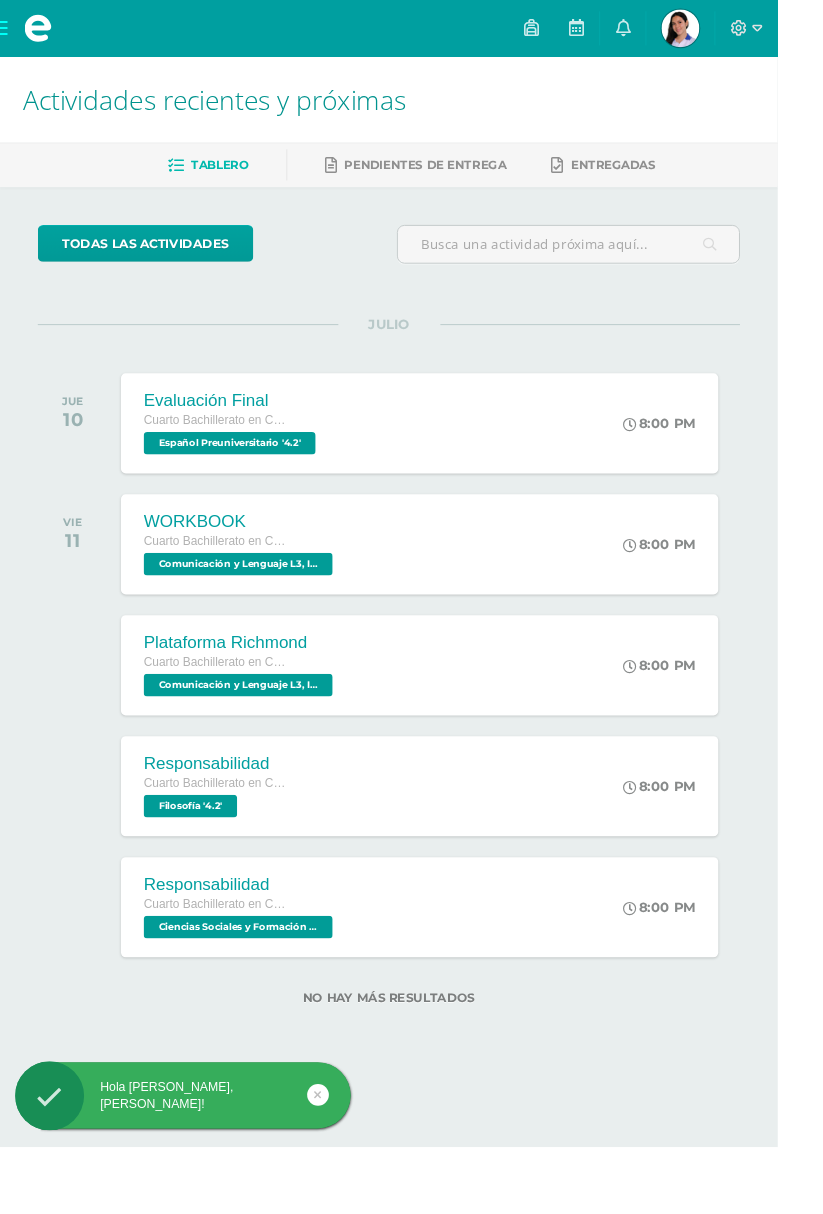 click at bounding box center [40, 30] 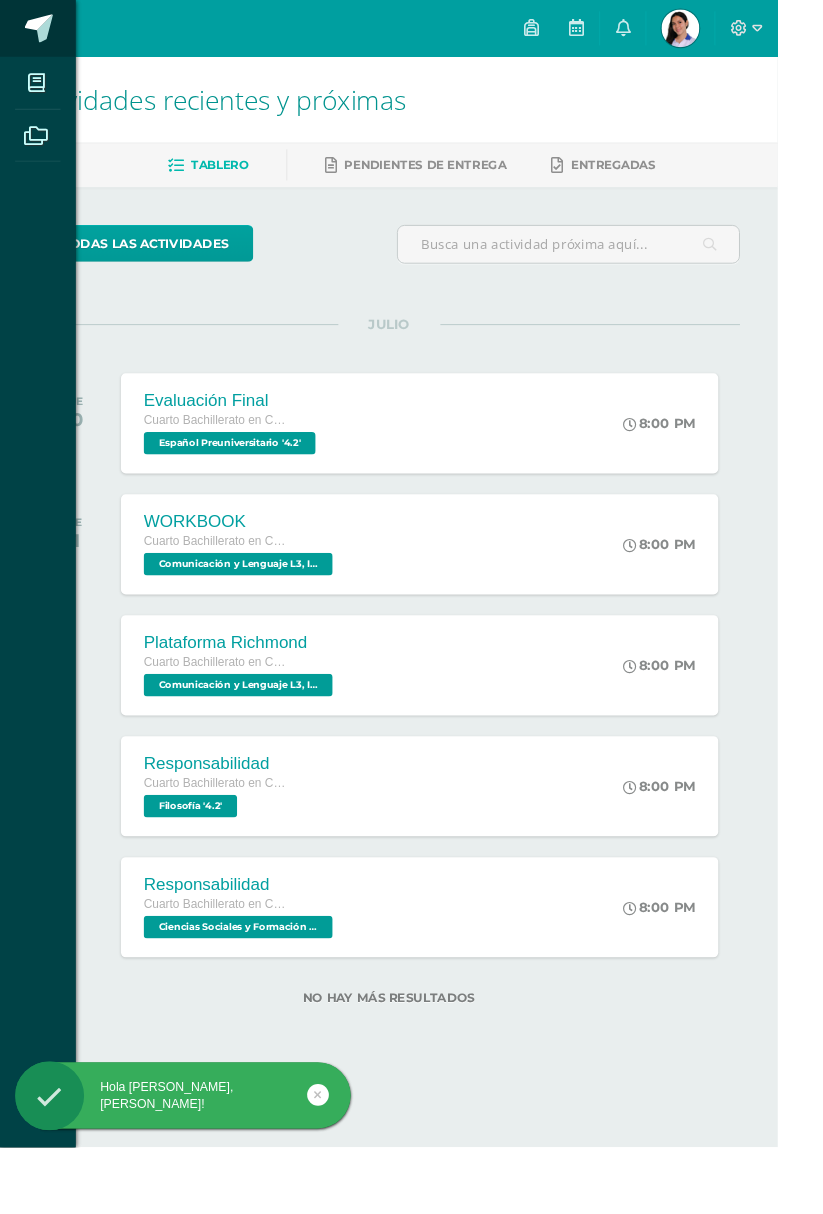 click at bounding box center (41, 30) 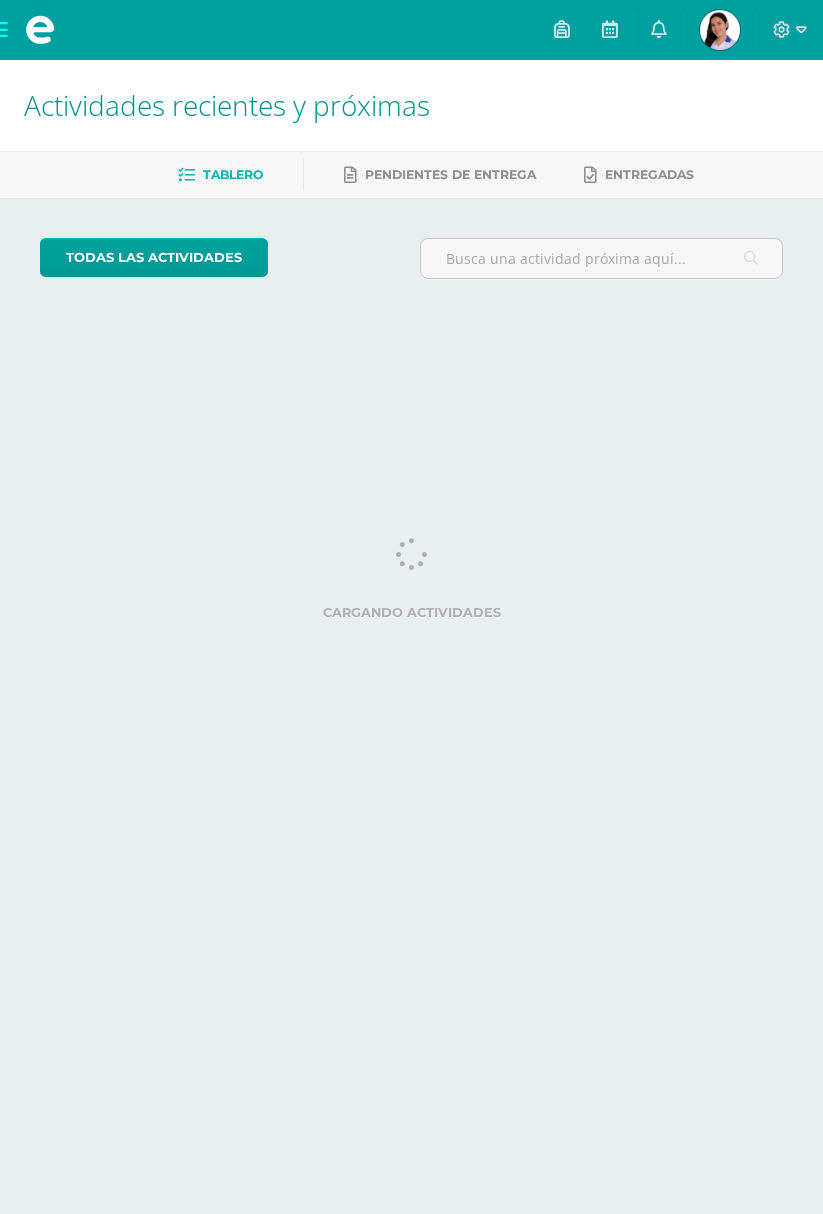 scroll, scrollTop: 0, scrollLeft: 0, axis: both 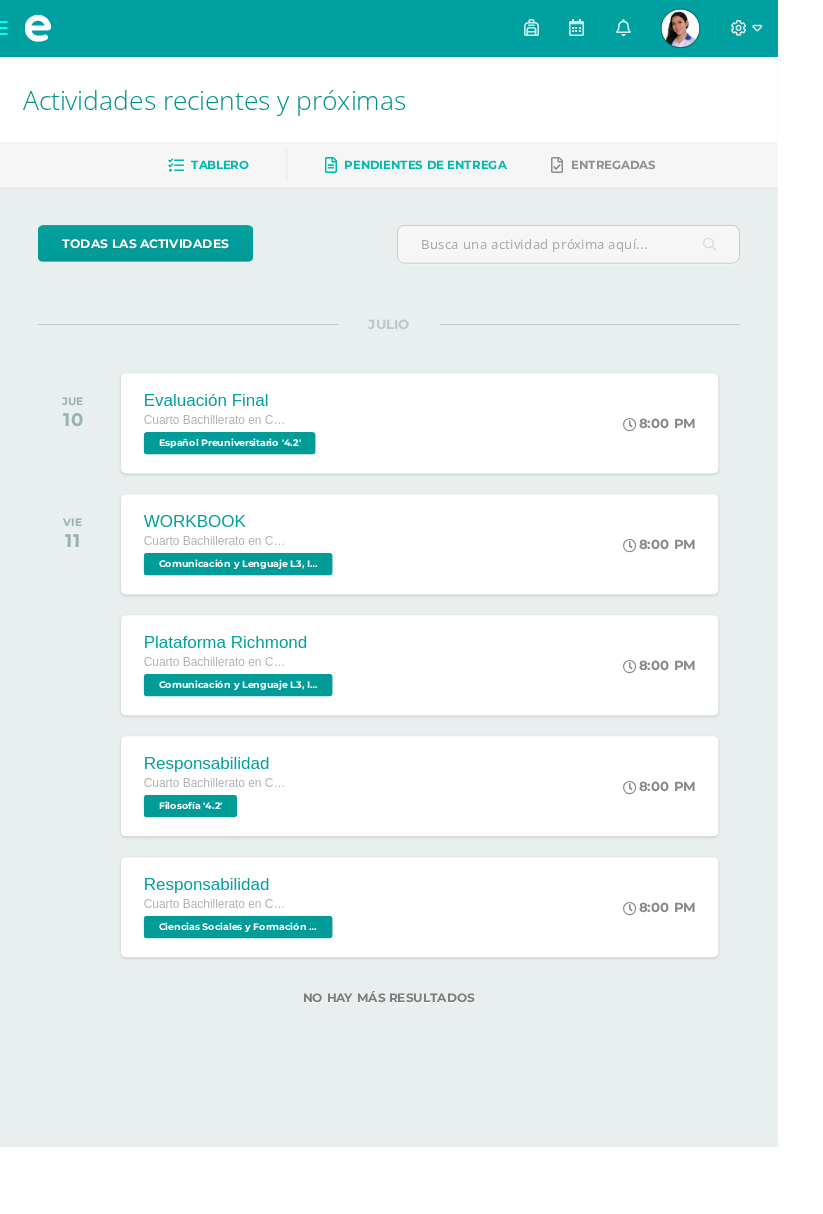 click on "Pendientes de entrega" at bounding box center (440, 175) 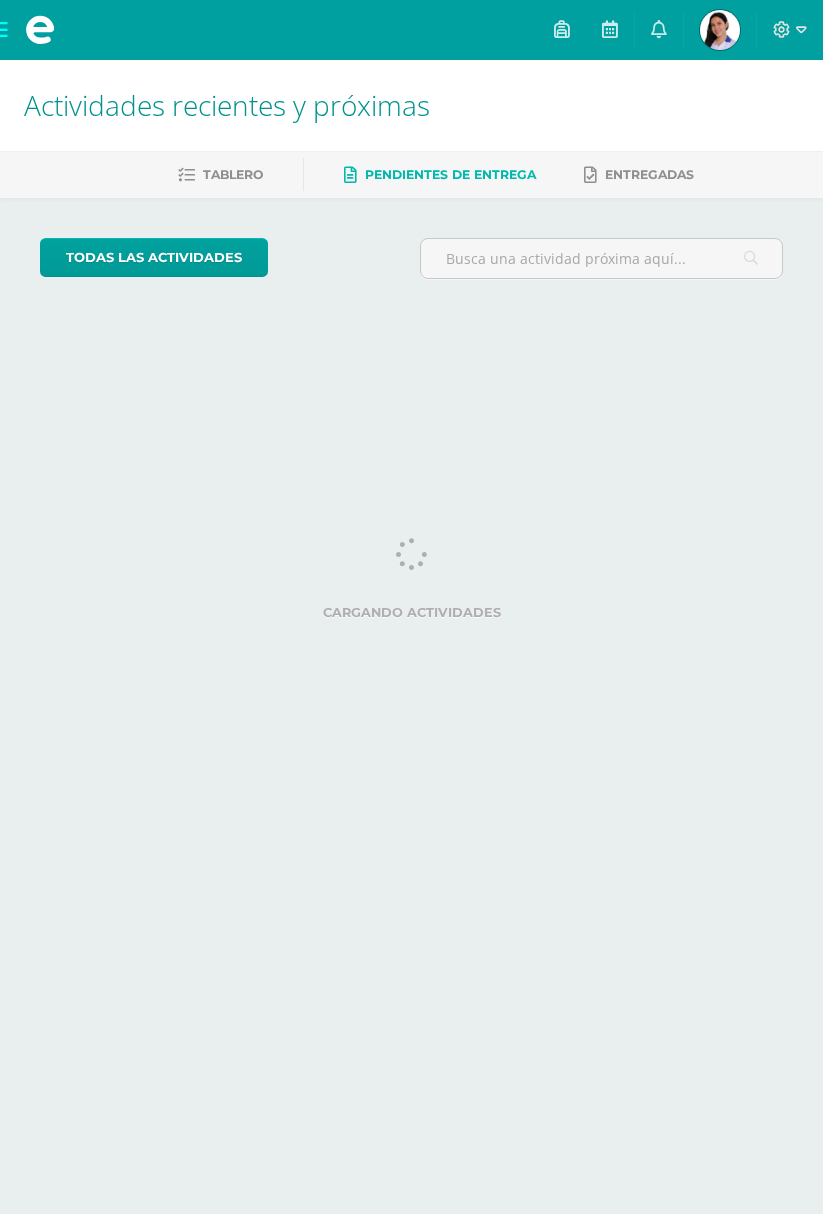 scroll, scrollTop: 0, scrollLeft: 0, axis: both 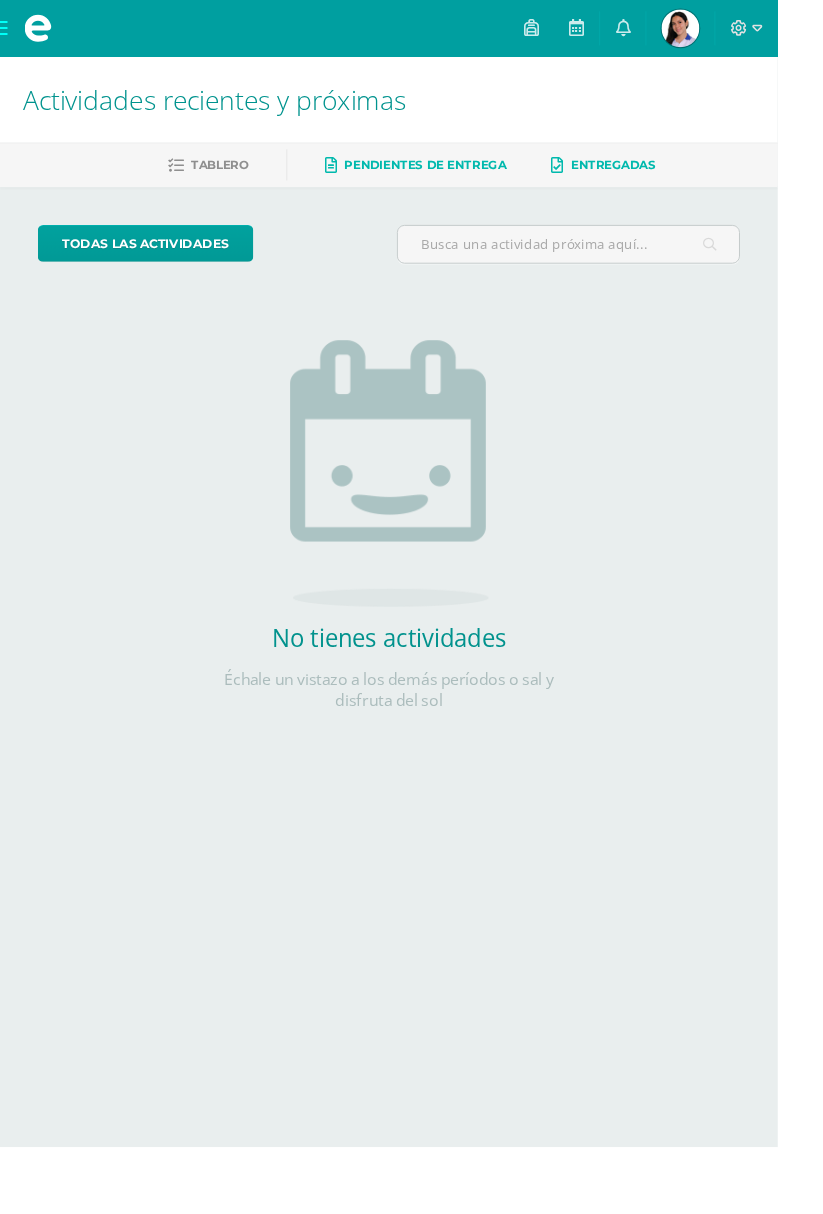 click on "Entregadas" at bounding box center [649, 174] 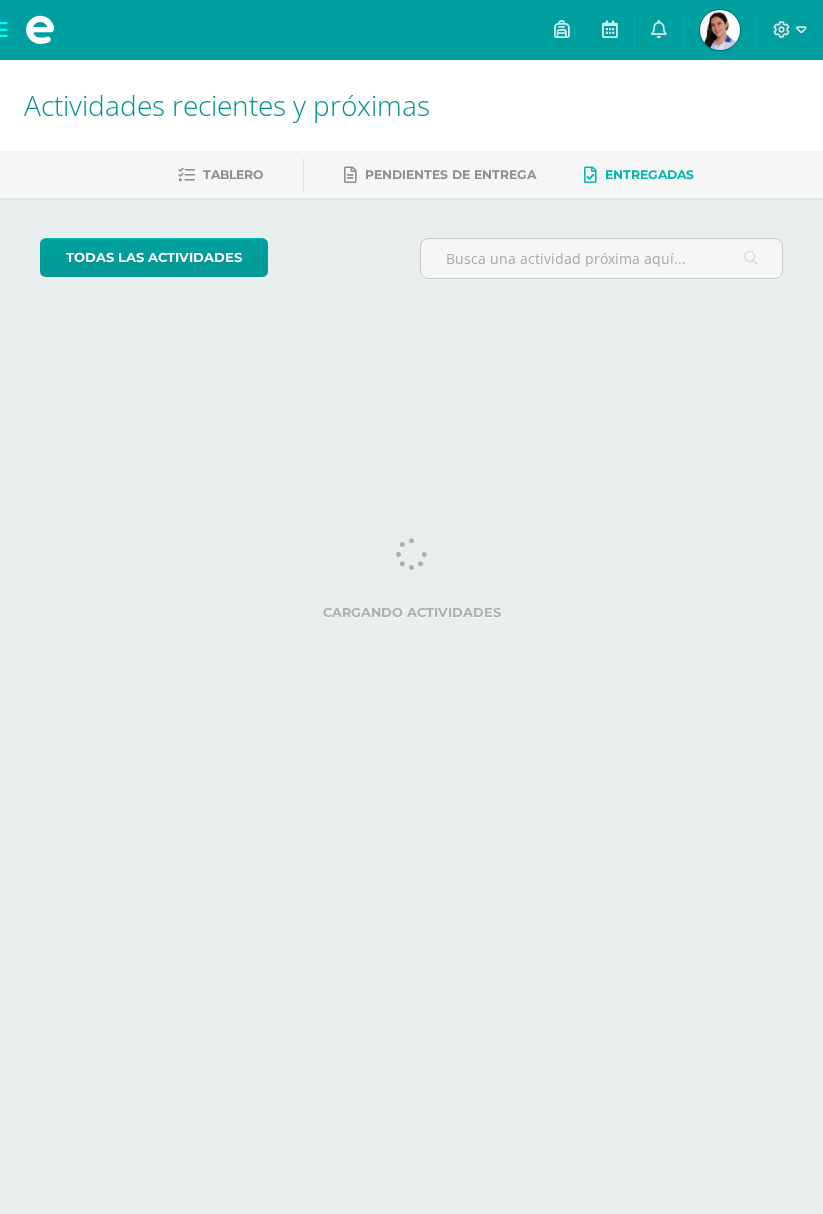 scroll, scrollTop: 0, scrollLeft: 0, axis: both 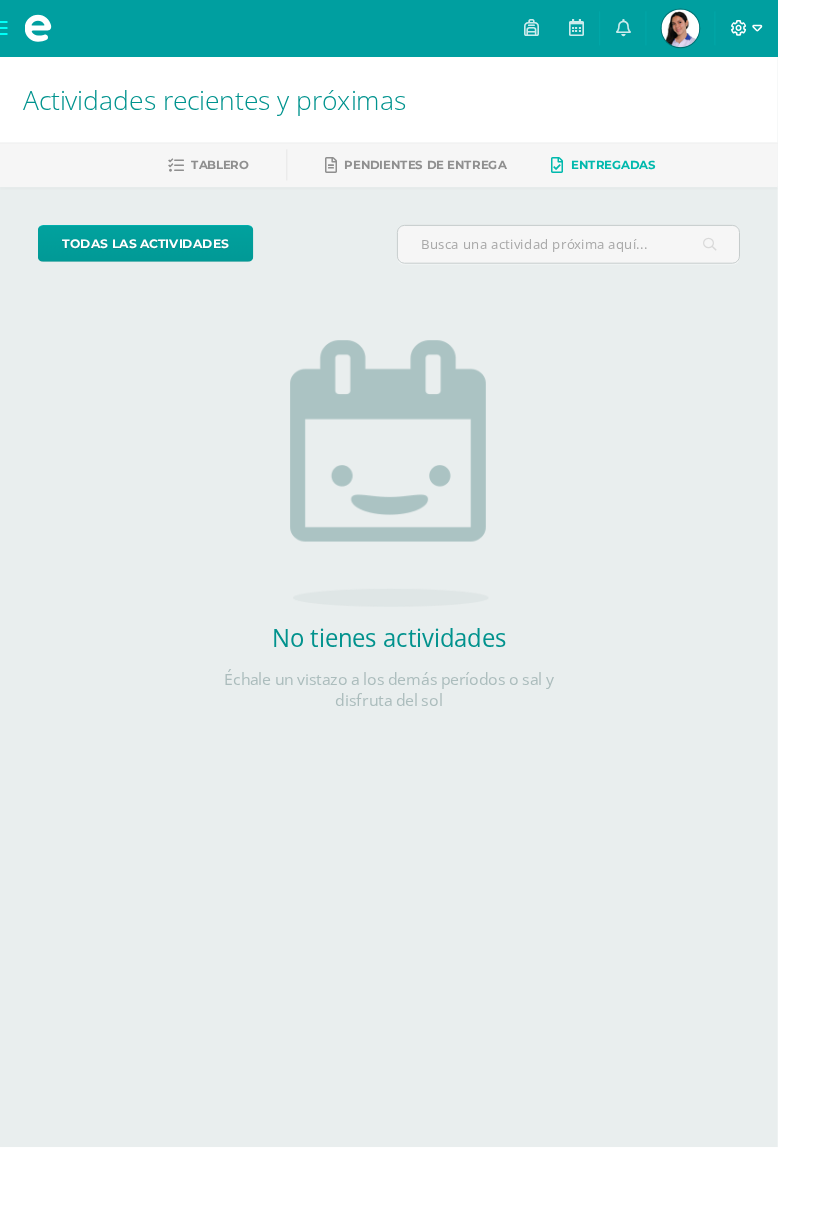 click 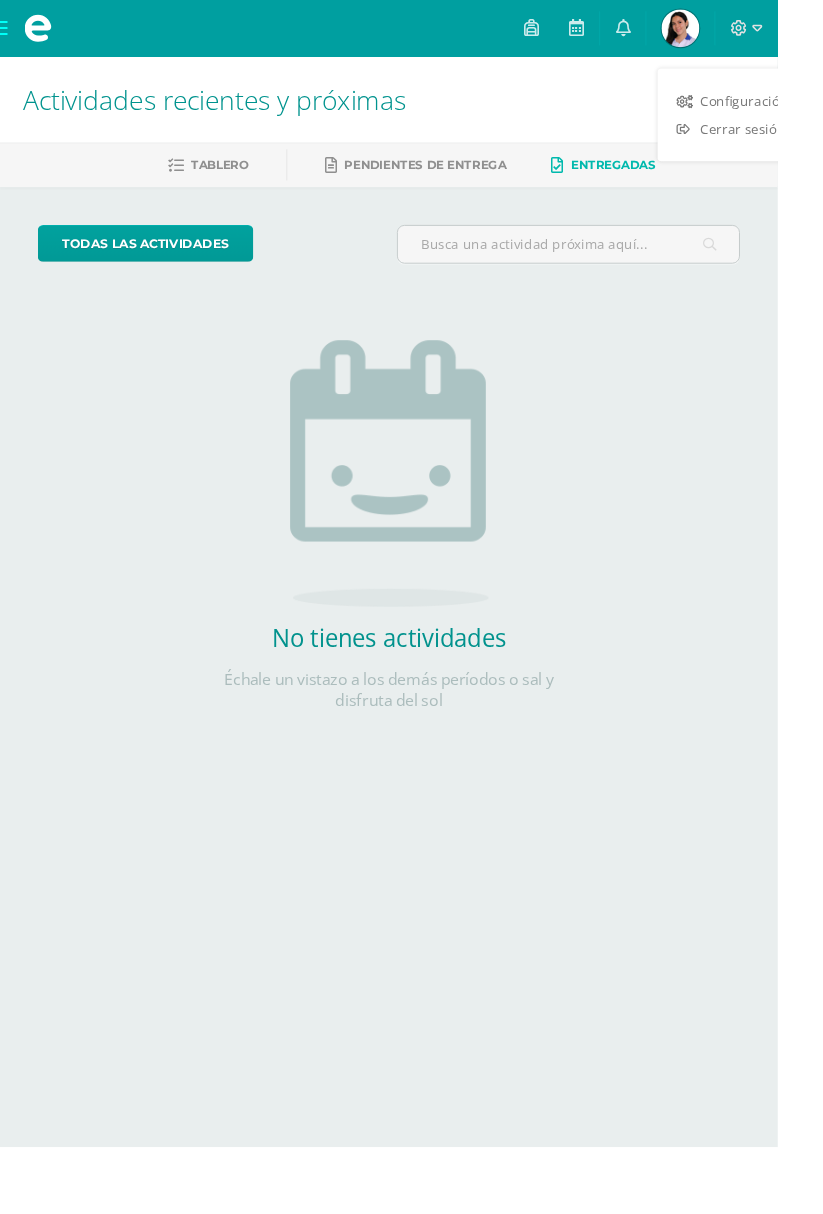 click on "todas las Actividades
No tienes actividades
Échale un vistazo a los demás períodos o  sal y disfruta del sol No hay más resultados" at bounding box center (411, 507) 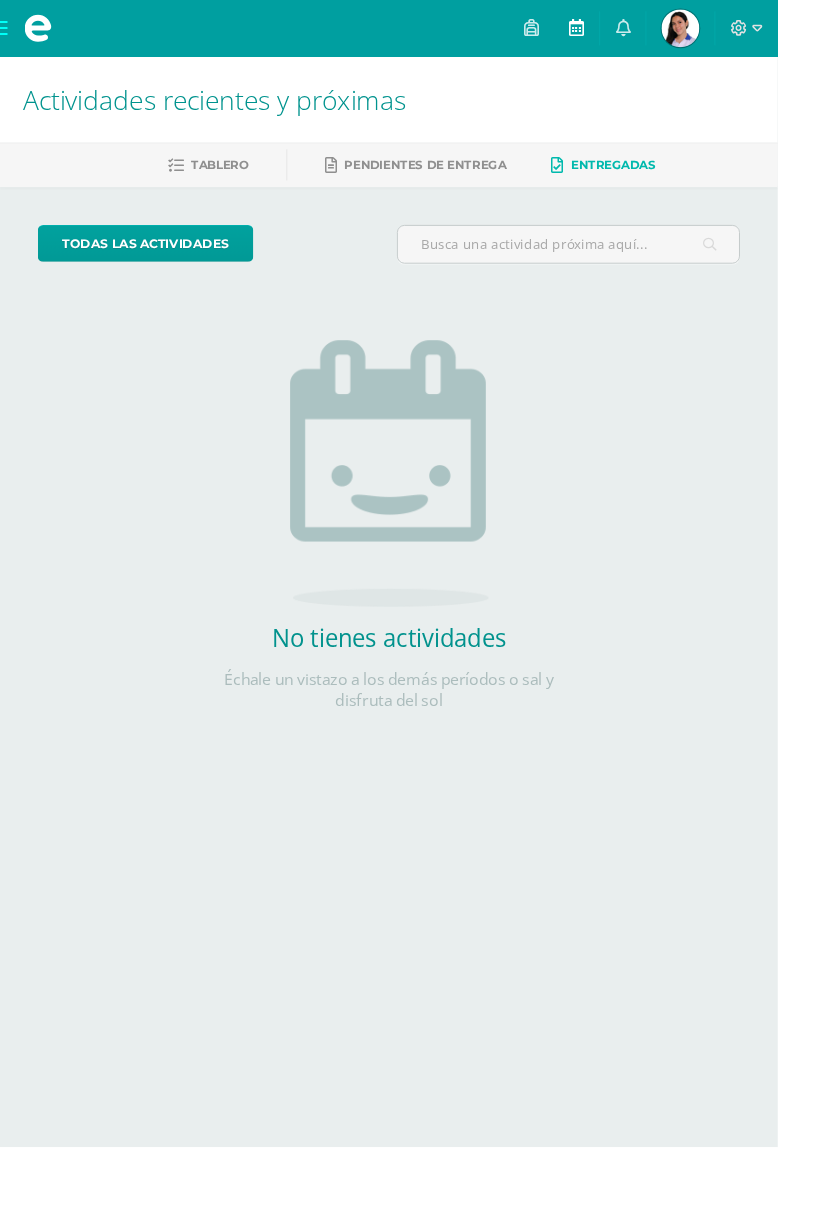 click at bounding box center [610, 30] 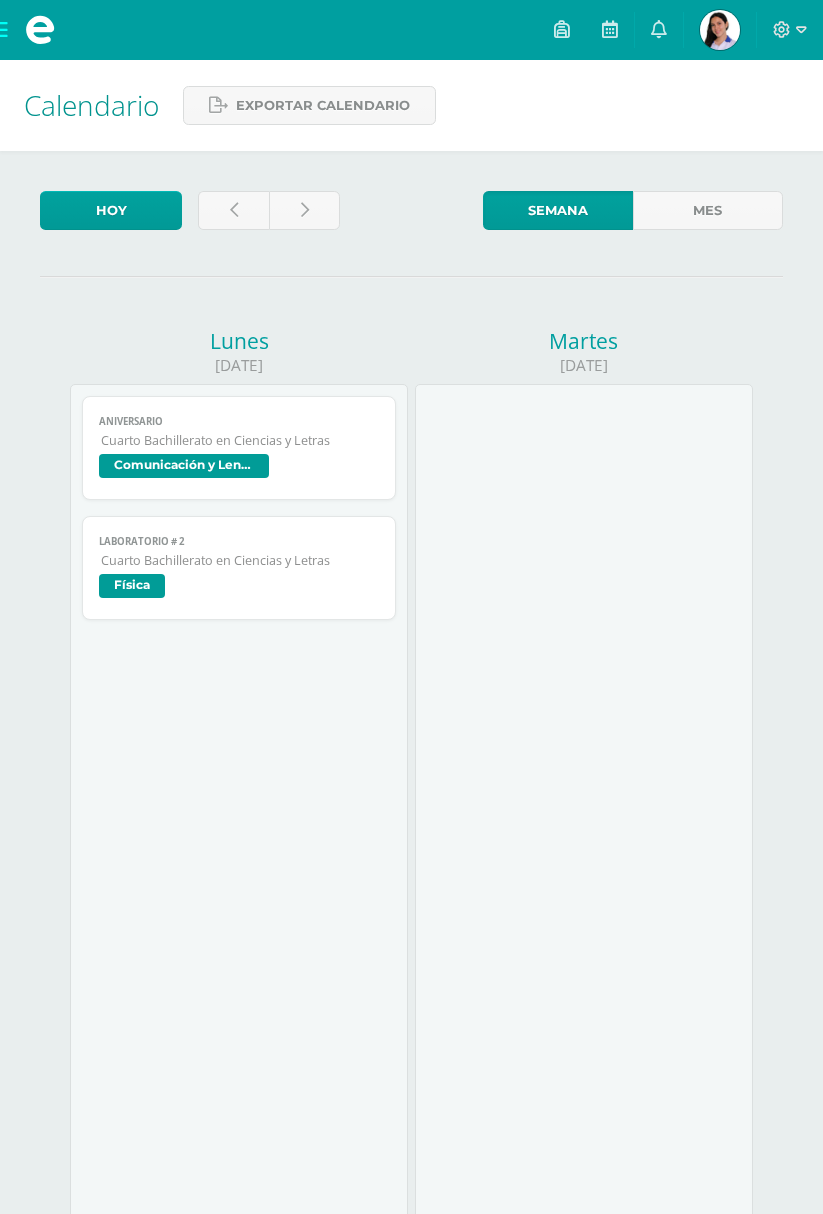 scroll, scrollTop: 0, scrollLeft: 0, axis: both 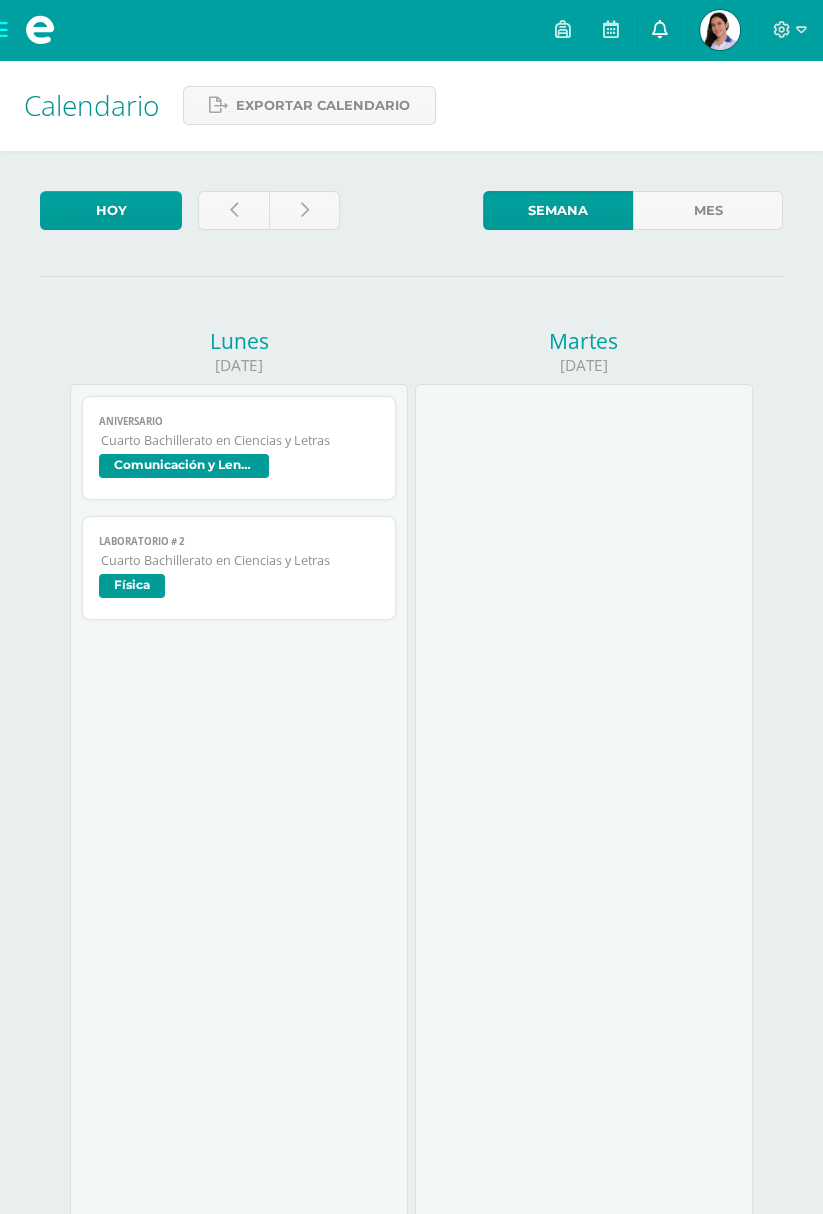click at bounding box center [659, 30] 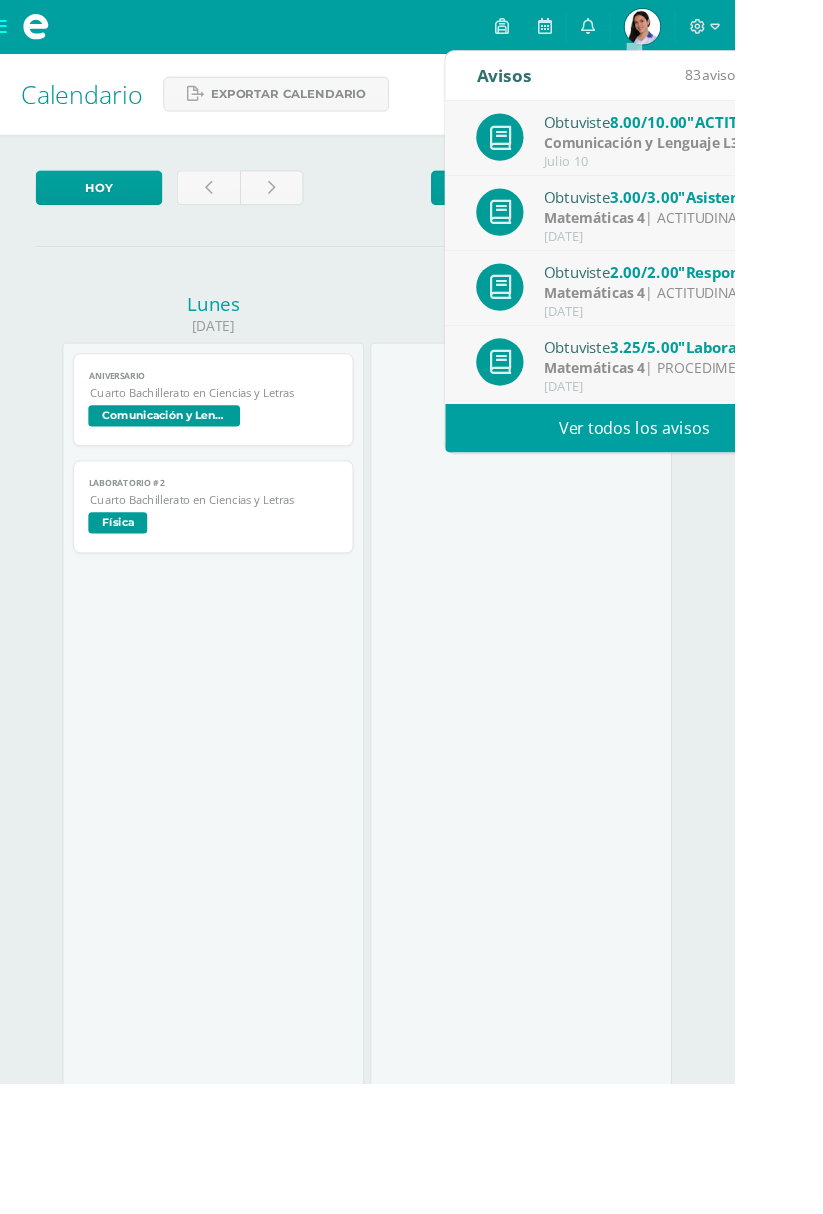 click at bounding box center [584, 805] 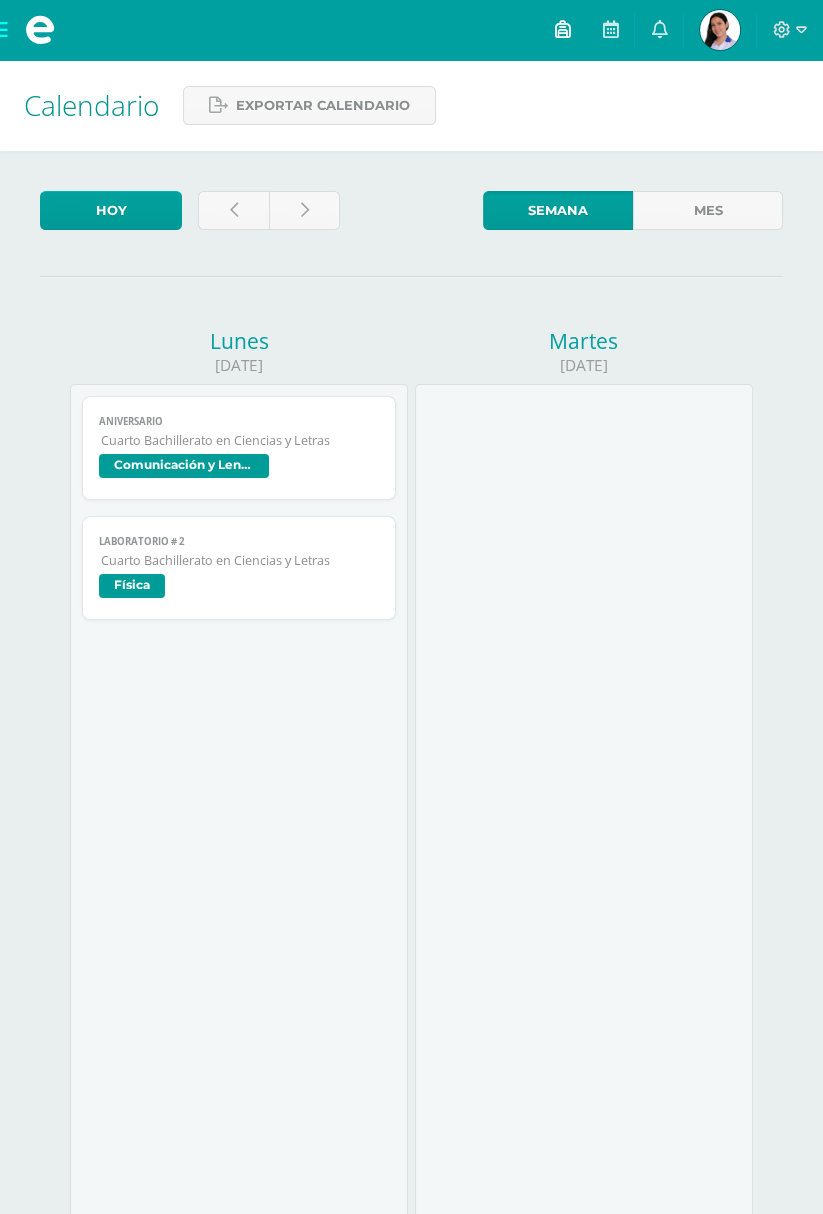 click at bounding box center [562, 29] 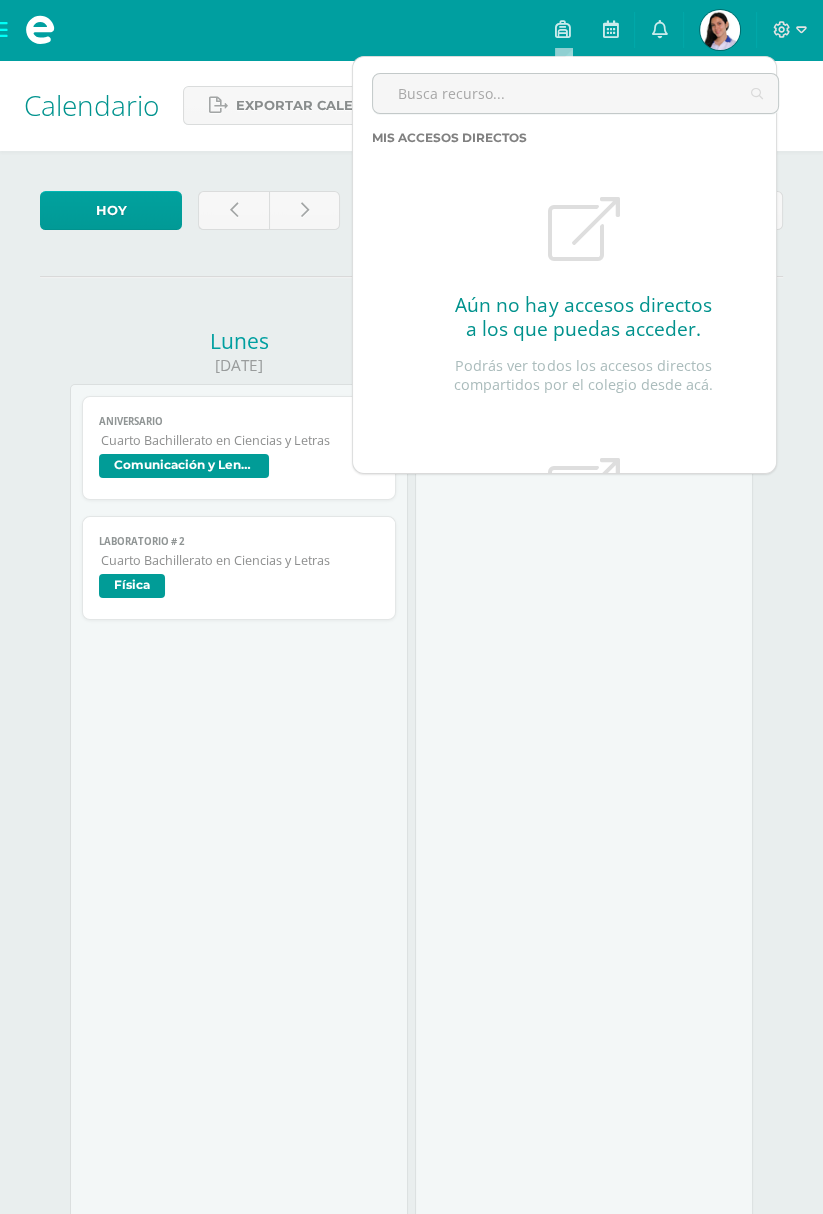 click at bounding box center [584, 805] 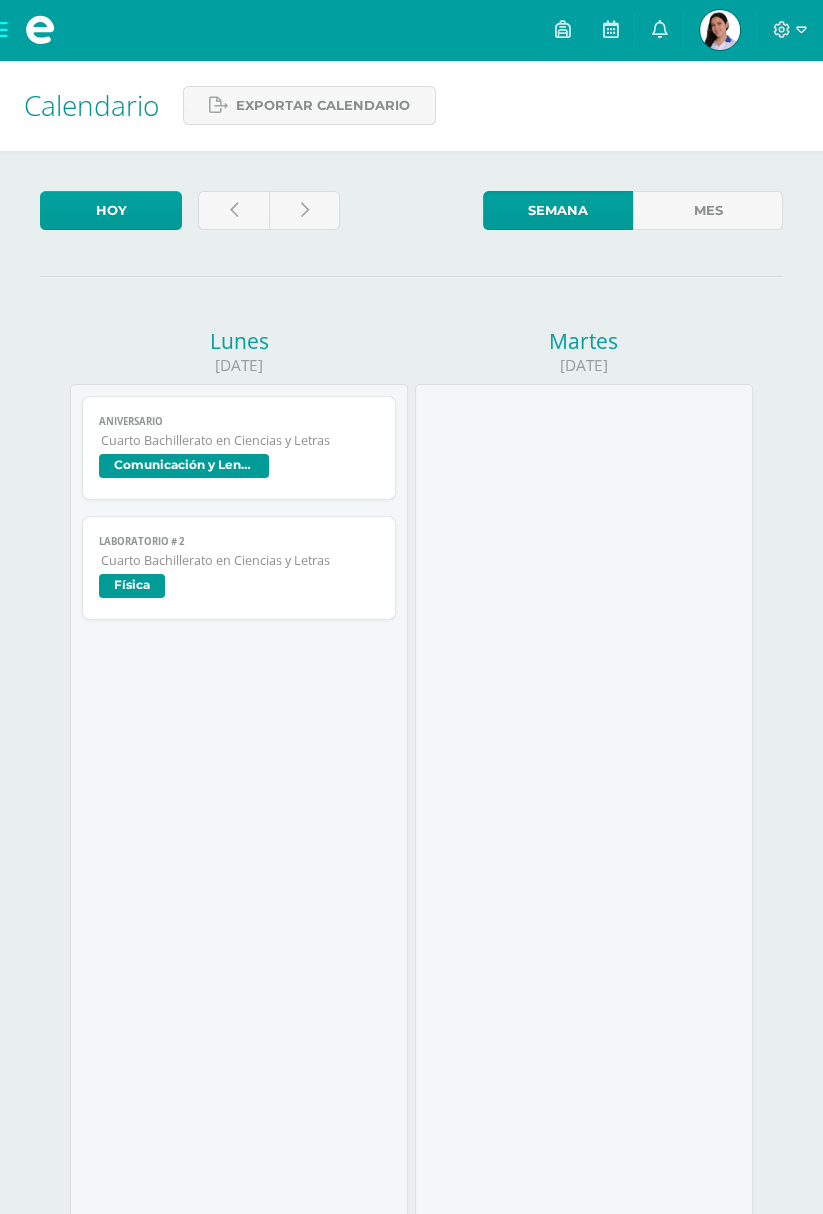 click at bounding box center [720, 30] 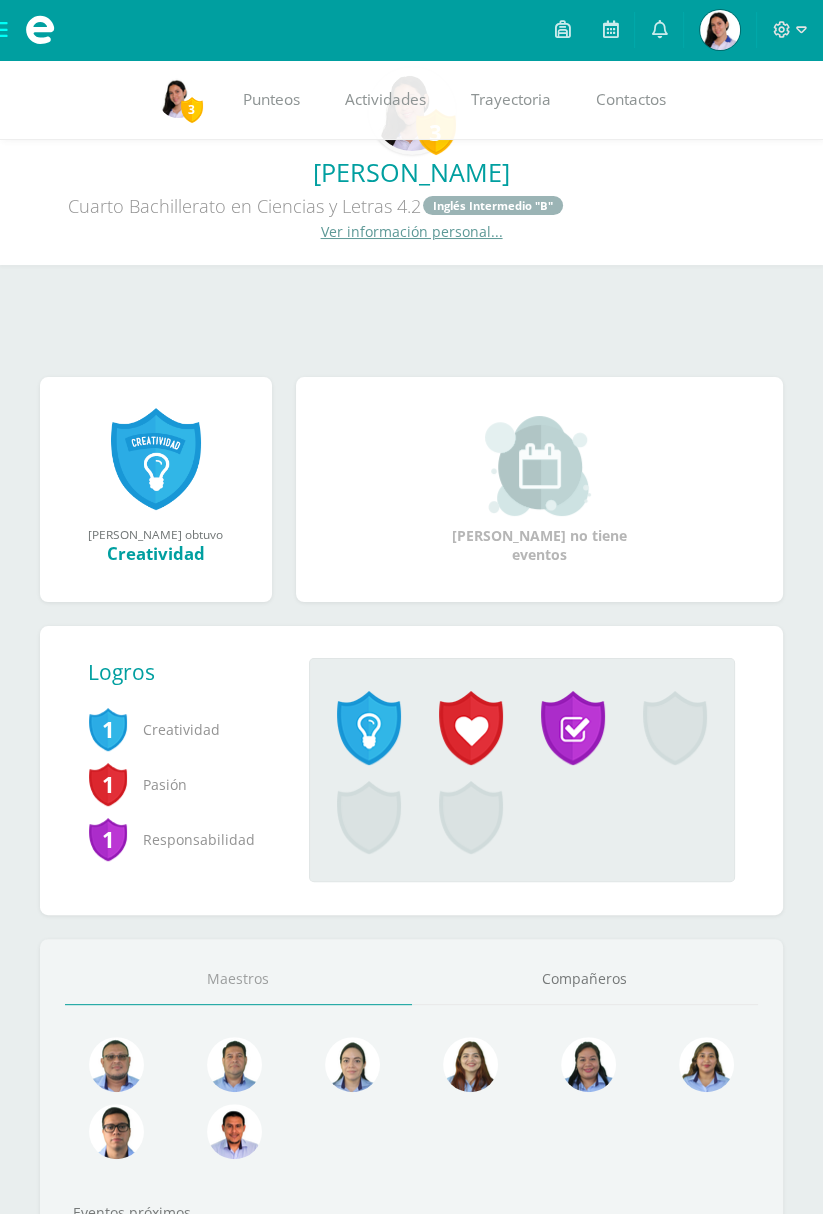 scroll, scrollTop: 0, scrollLeft: 0, axis: both 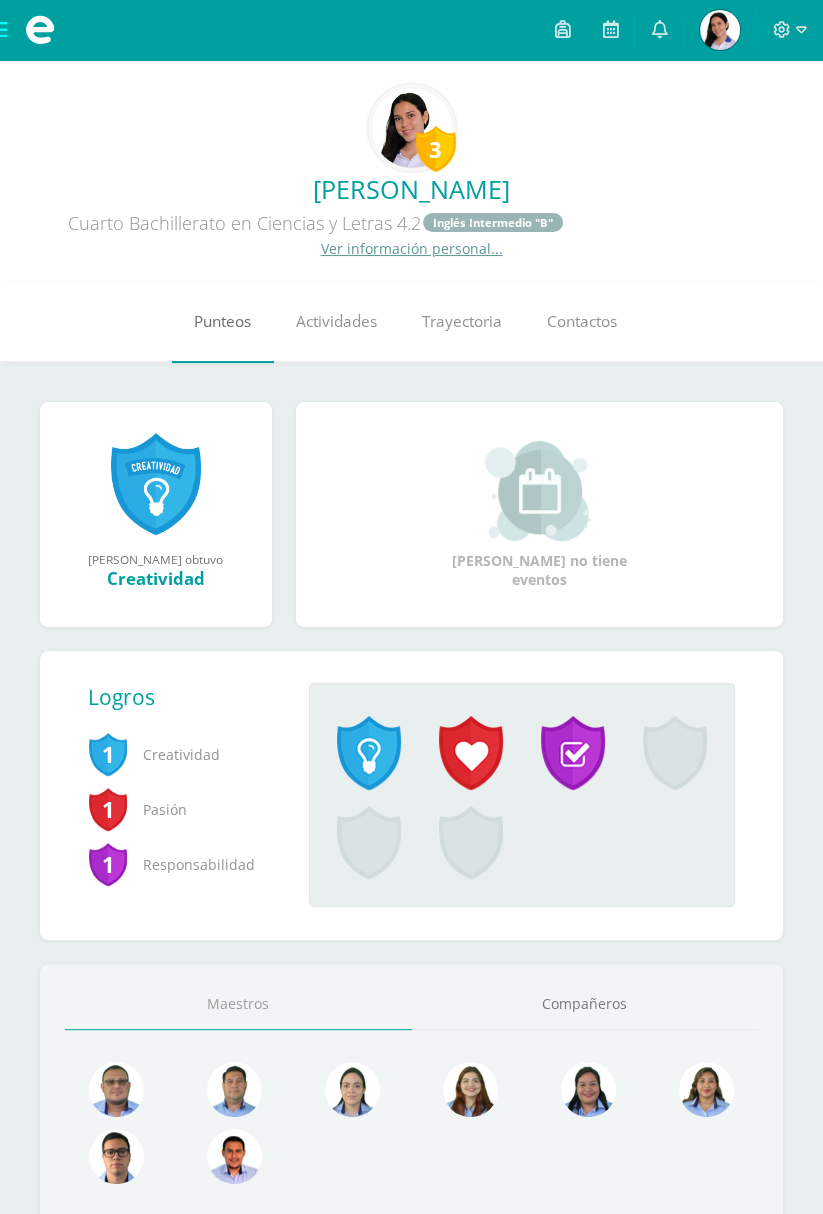 click on "Punteos" at bounding box center [222, 322] 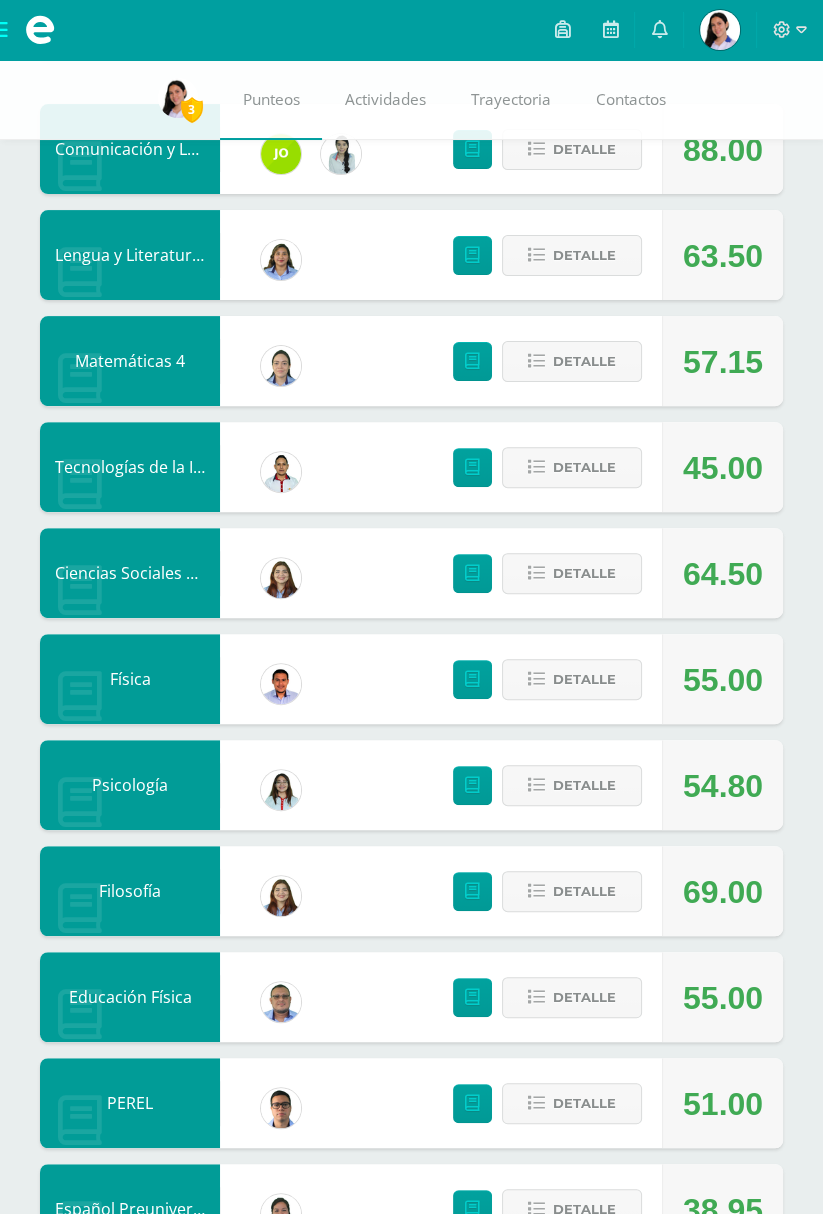 scroll, scrollTop: 557, scrollLeft: 0, axis: vertical 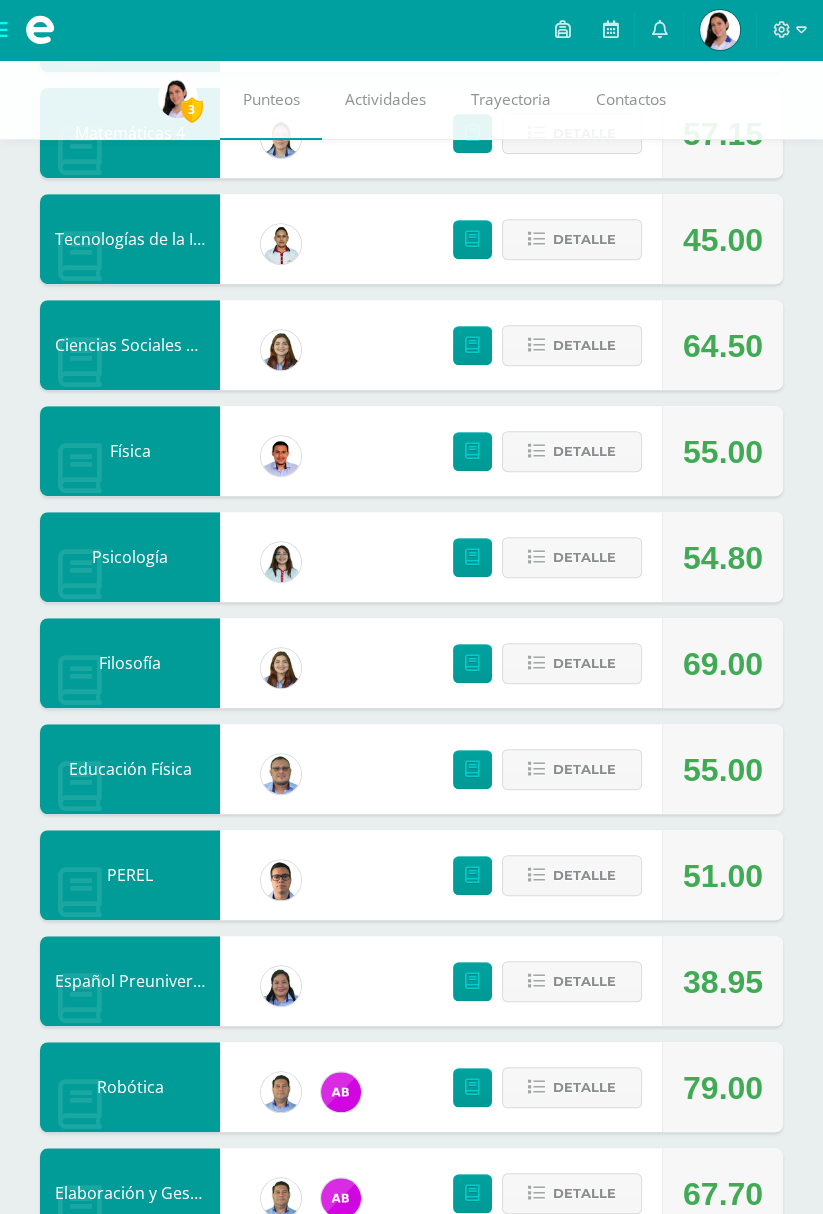 click on "[PERSON_NAME] Maestro" at bounding box center (281, 875) 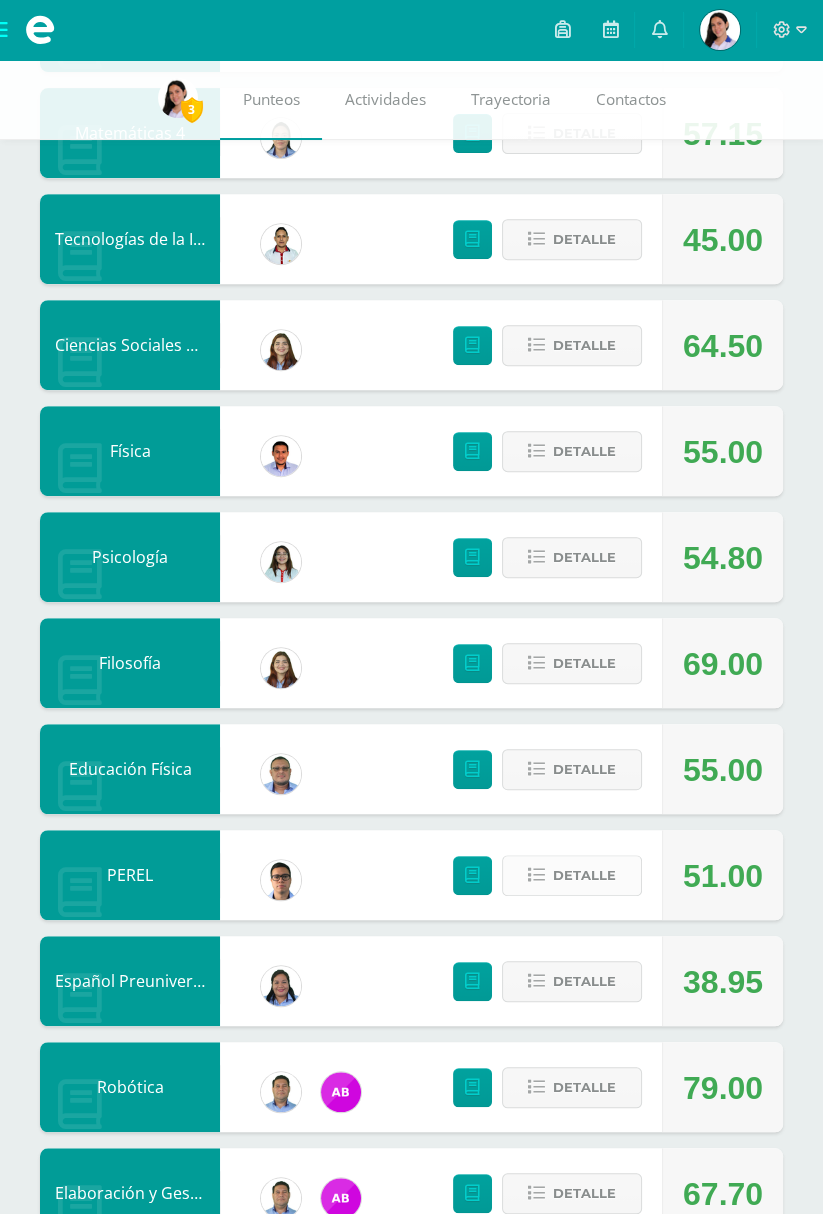 click on "Detalle" at bounding box center [572, 875] 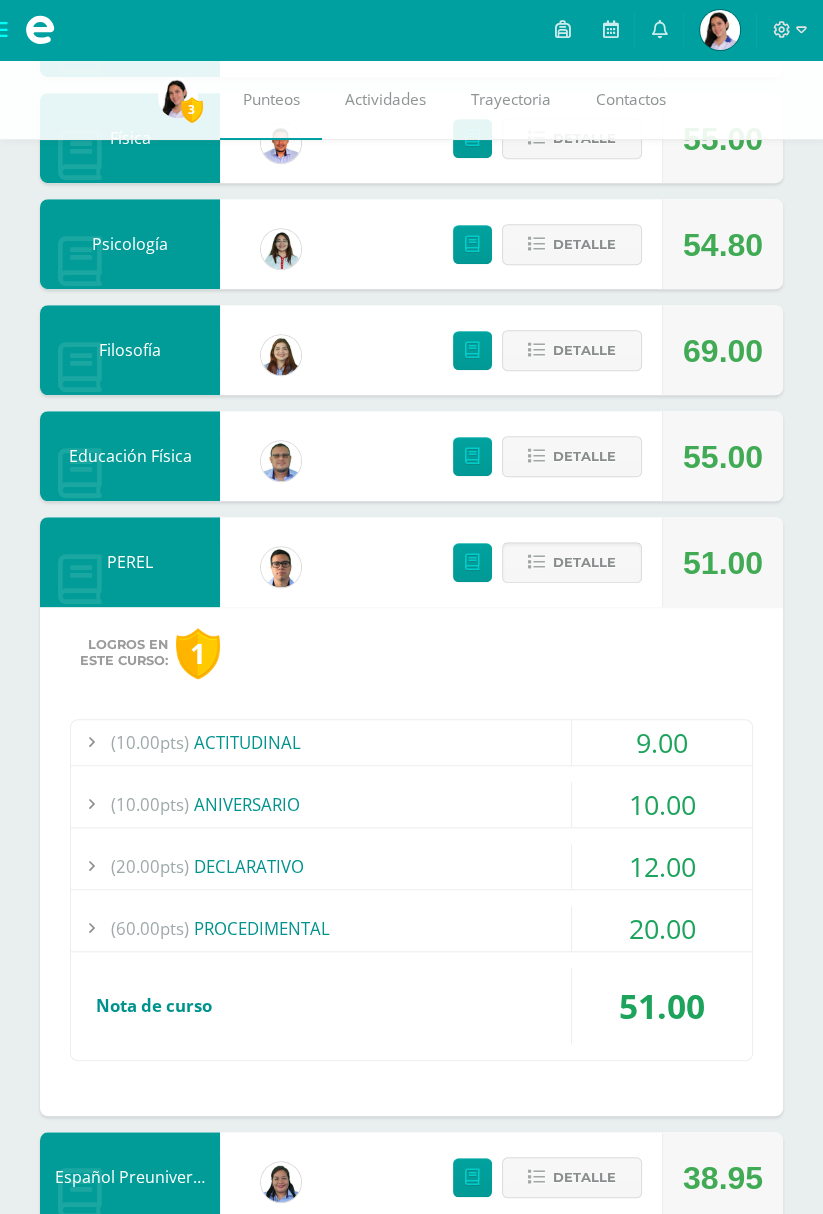 scroll, scrollTop: 922, scrollLeft: 0, axis: vertical 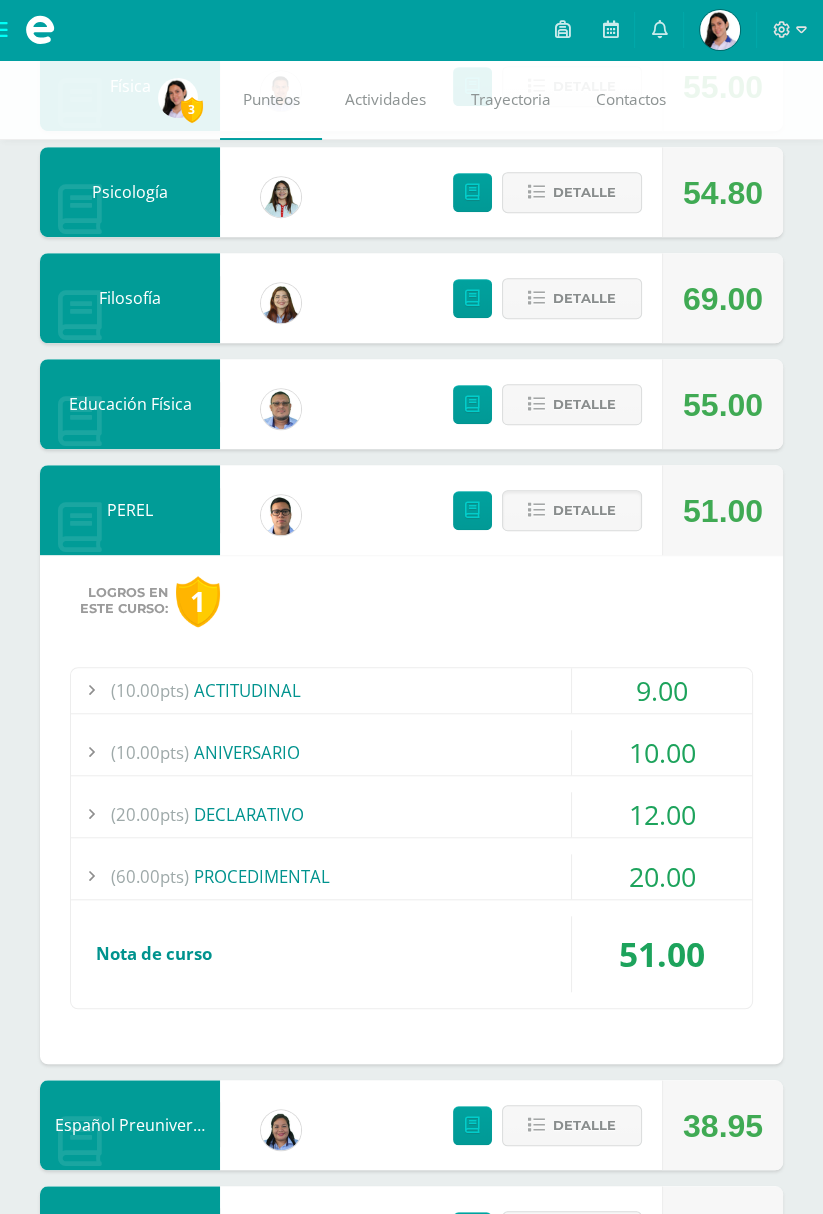 click on "20.00" at bounding box center [662, 876] 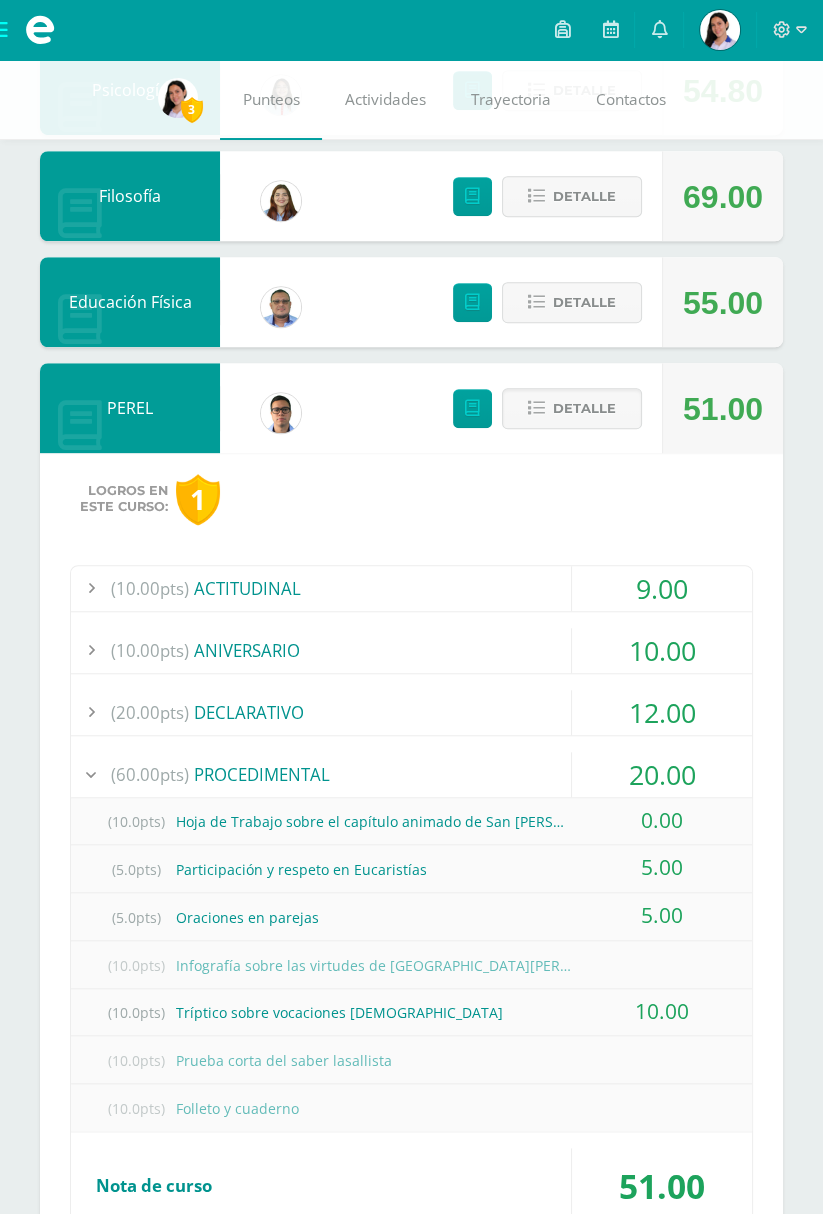 scroll, scrollTop: 1023, scrollLeft: 0, axis: vertical 